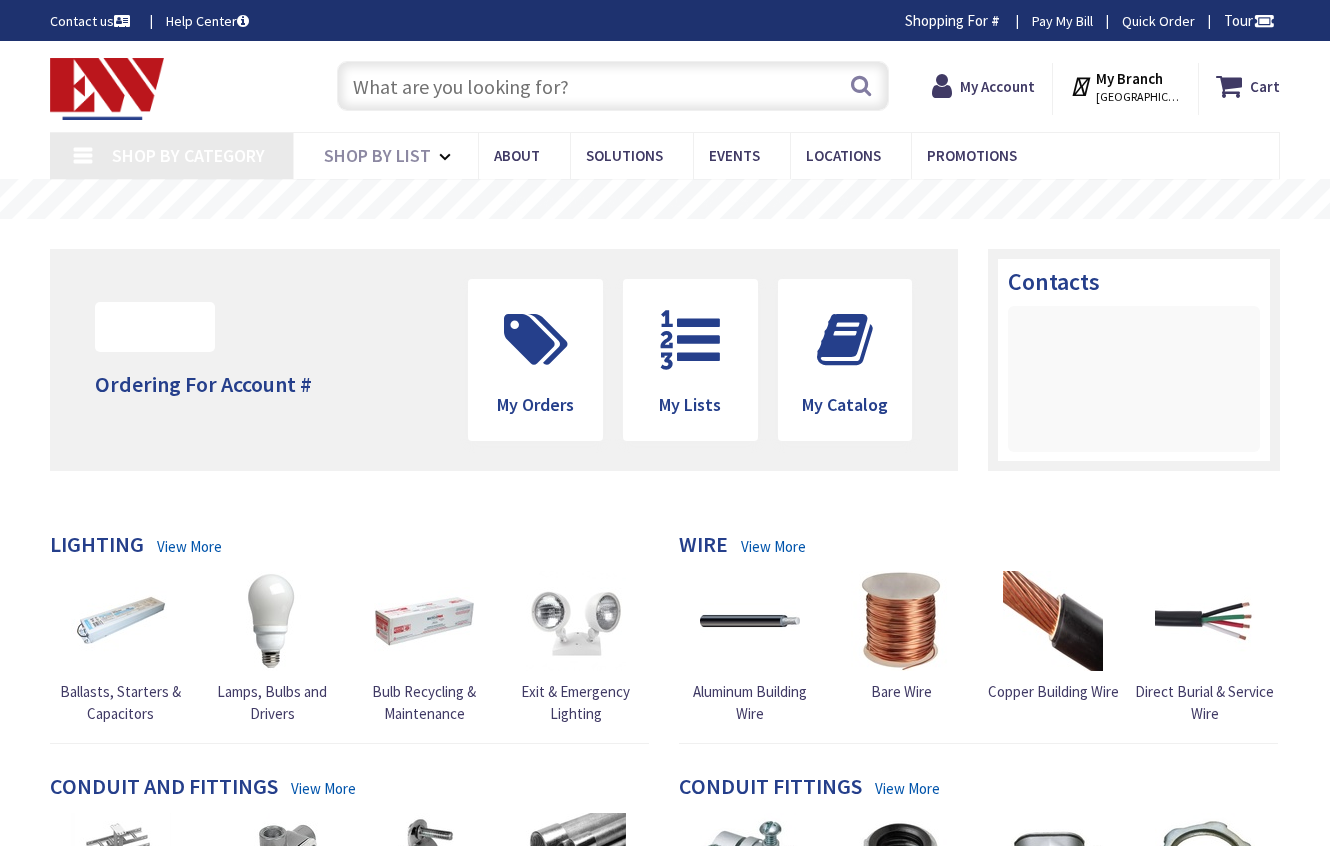 scroll, scrollTop: 0, scrollLeft: 0, axis: both 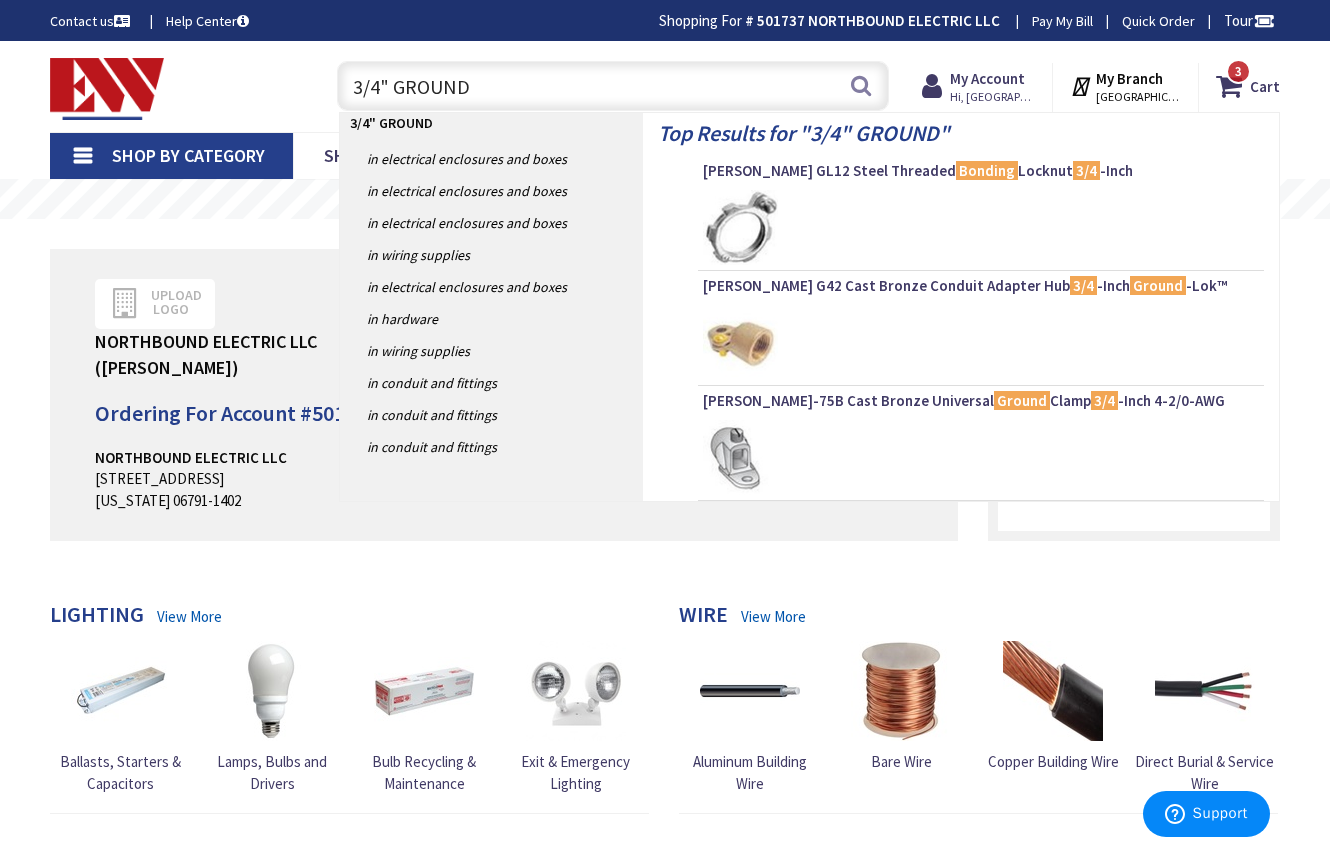 type on "3/4" GROUND" 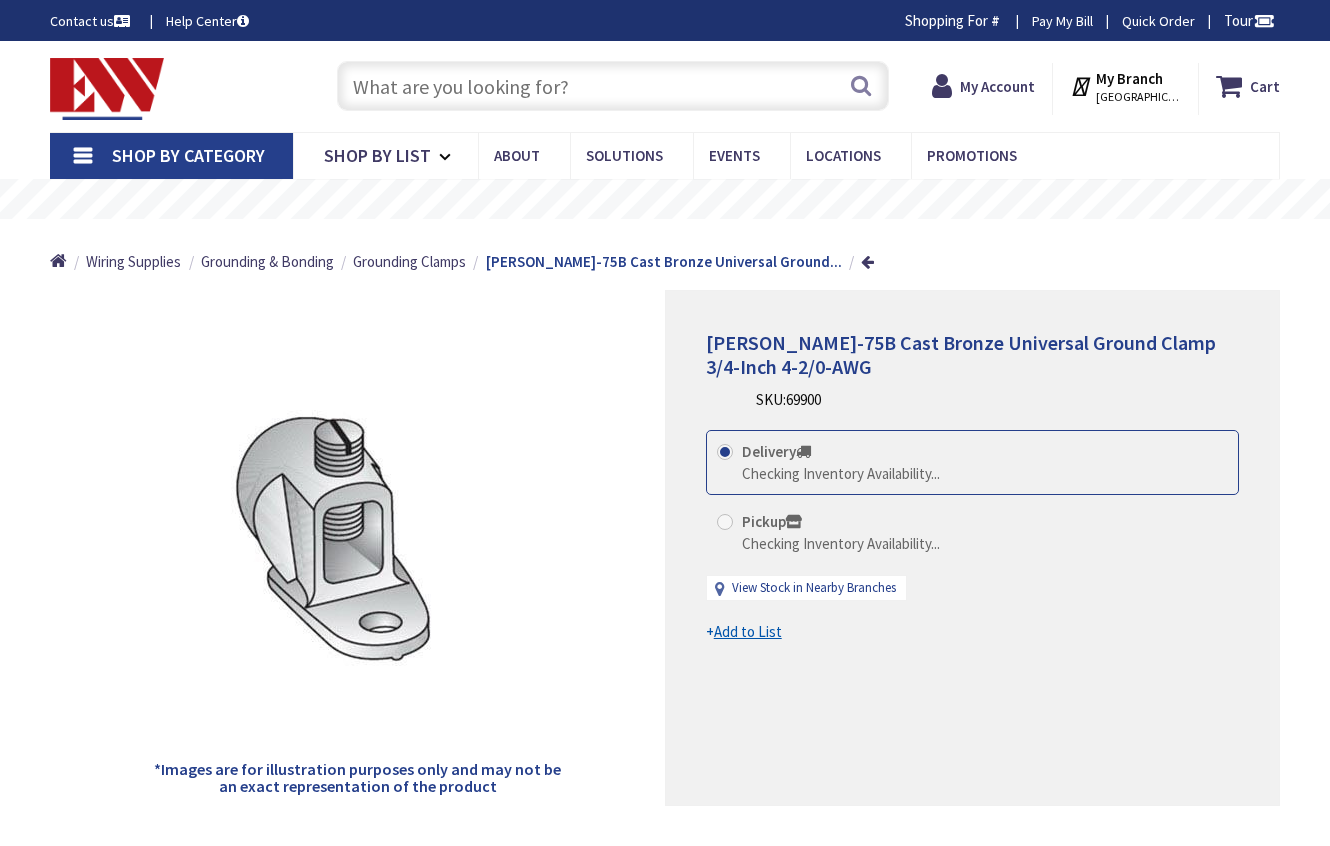 scroll, scrollTop: 0, scrollLeft: 0, axis: both 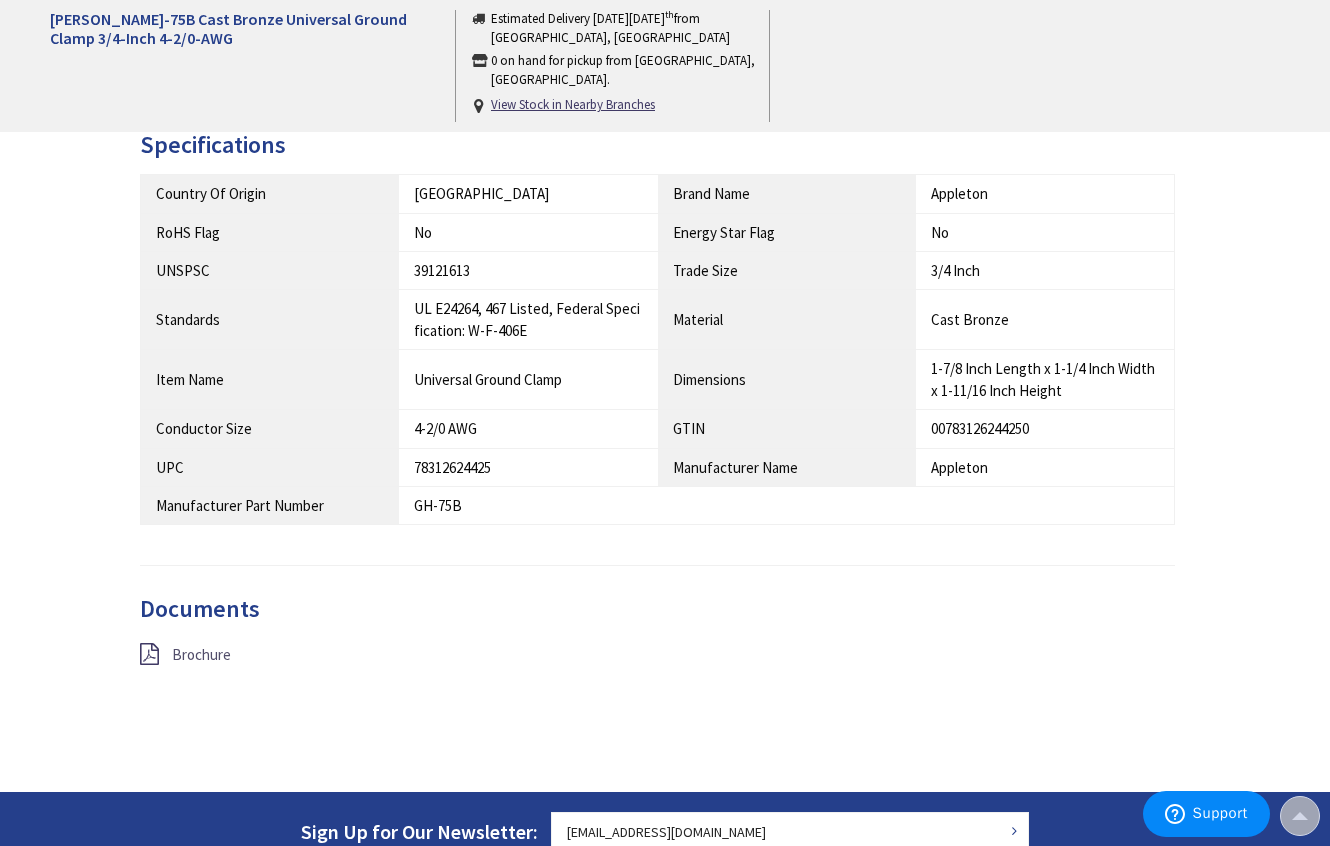 click on "Brochure" at bounding box center (201, 654) 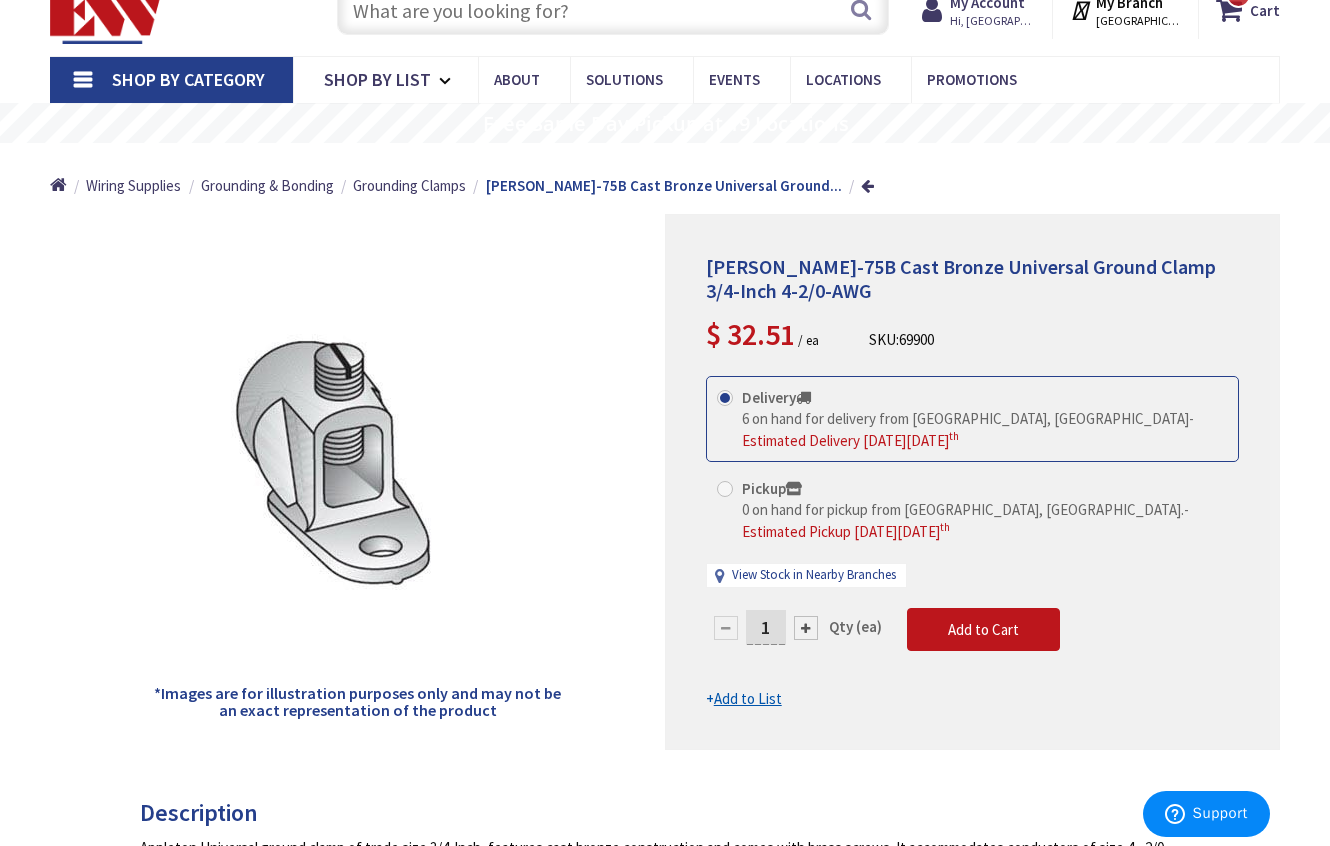 scroll, scrollTop: 100, scrollLeft: 0, axis: vertical 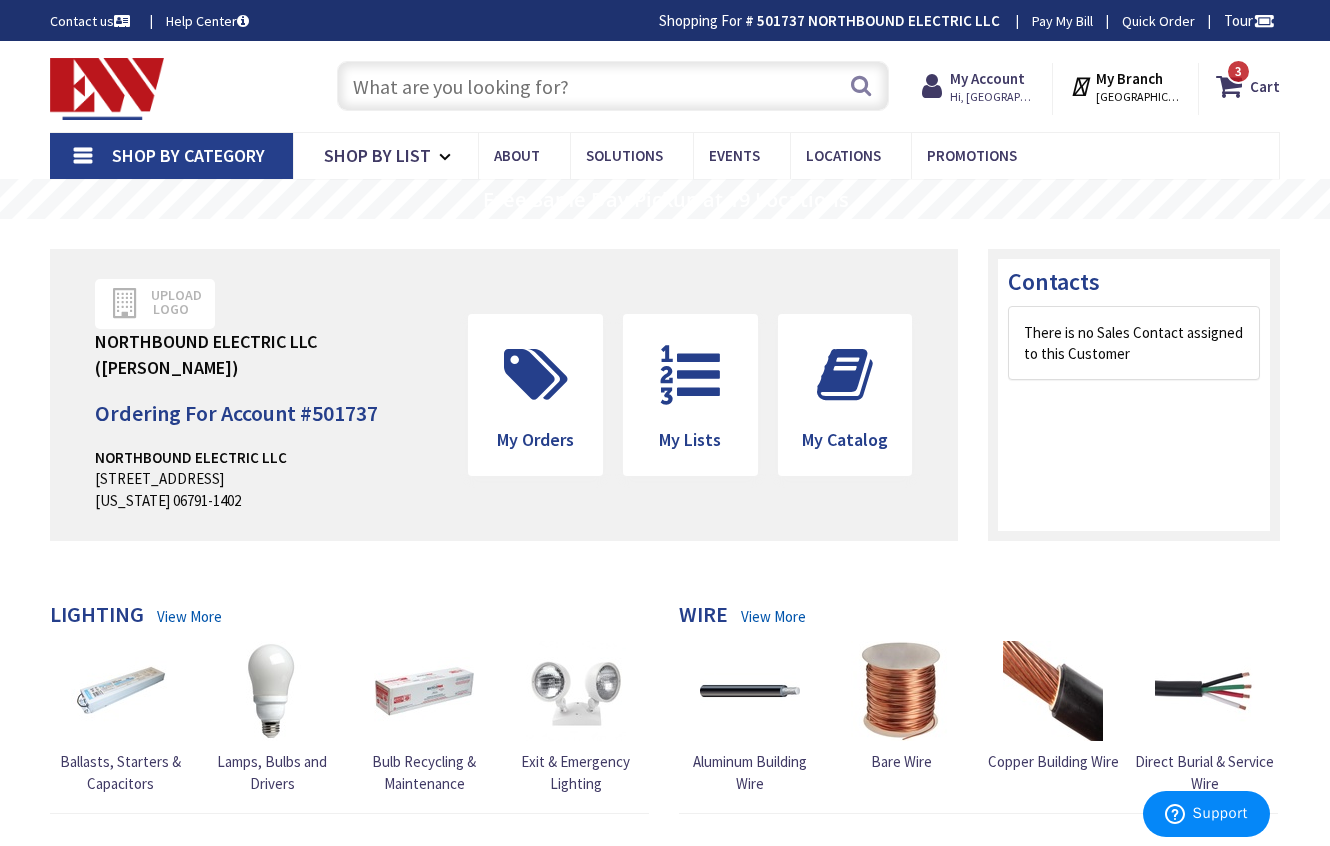 click on "Search" at bounding box center (608, 85) 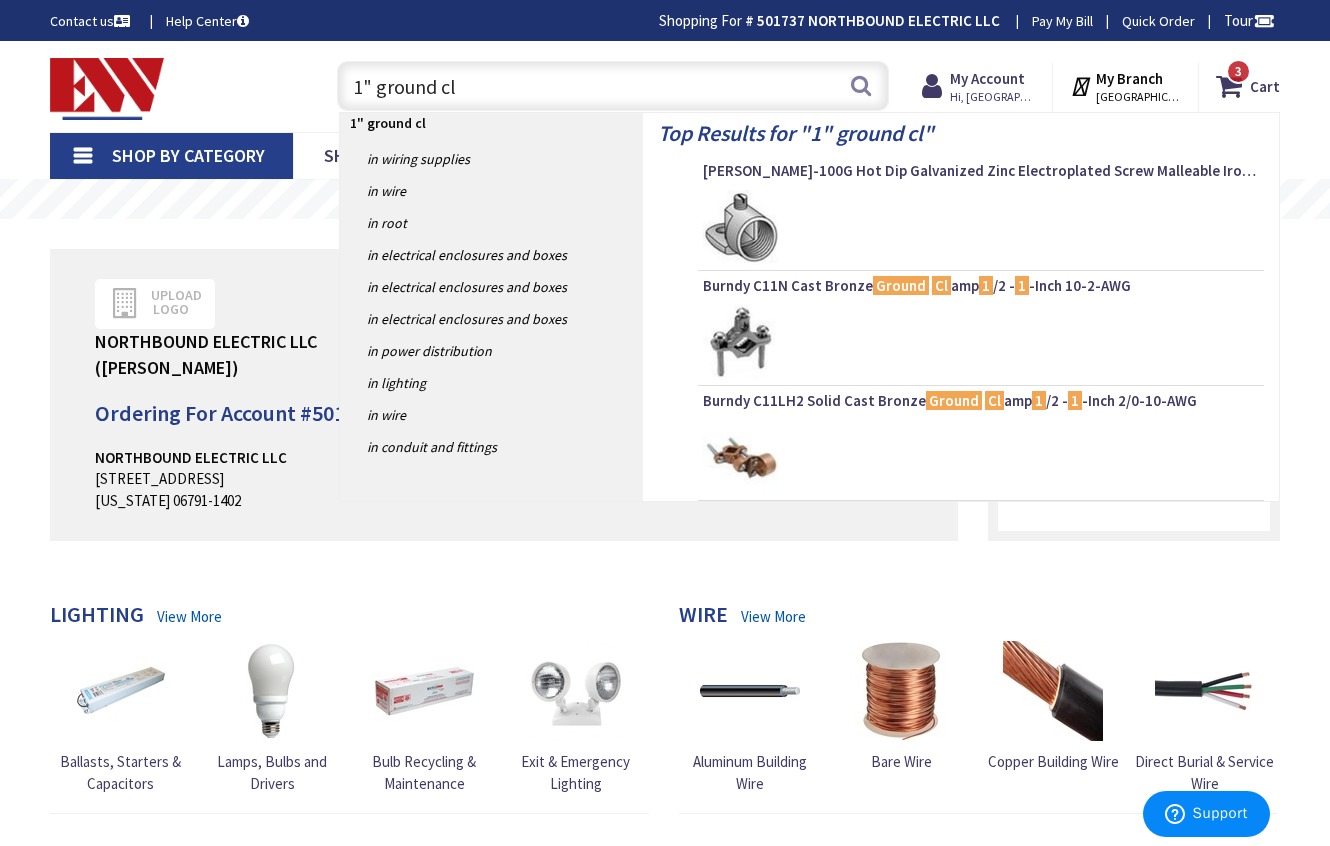 type on "1" ground cl" 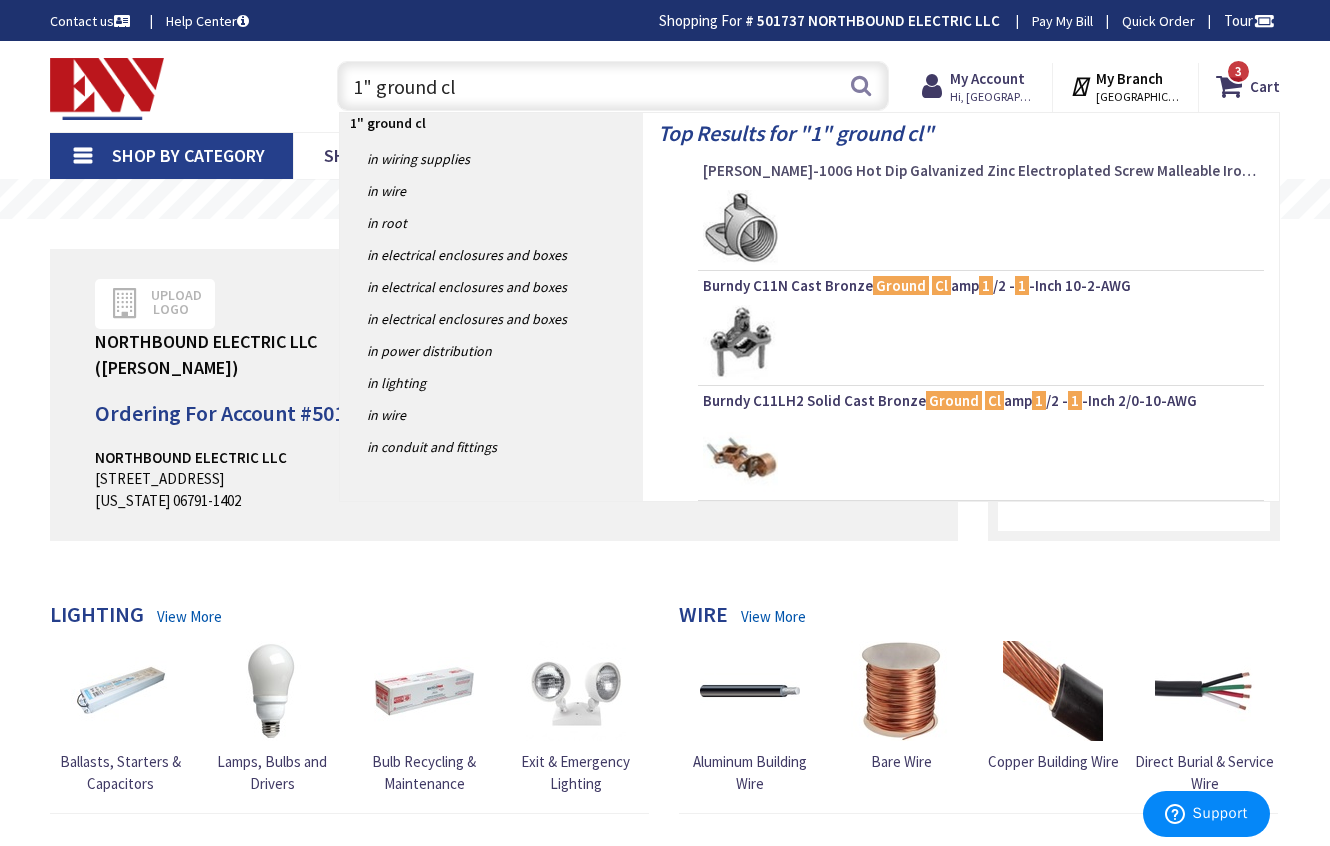 click on "Appleton GH-100G Hot Dip Galvanized Zinc Electroplated Screw Malleable Iron Universal  Ground   Cl amp  1 -Inch  1 -AWG-250-KCMIL" at bounding box center (981, 171) 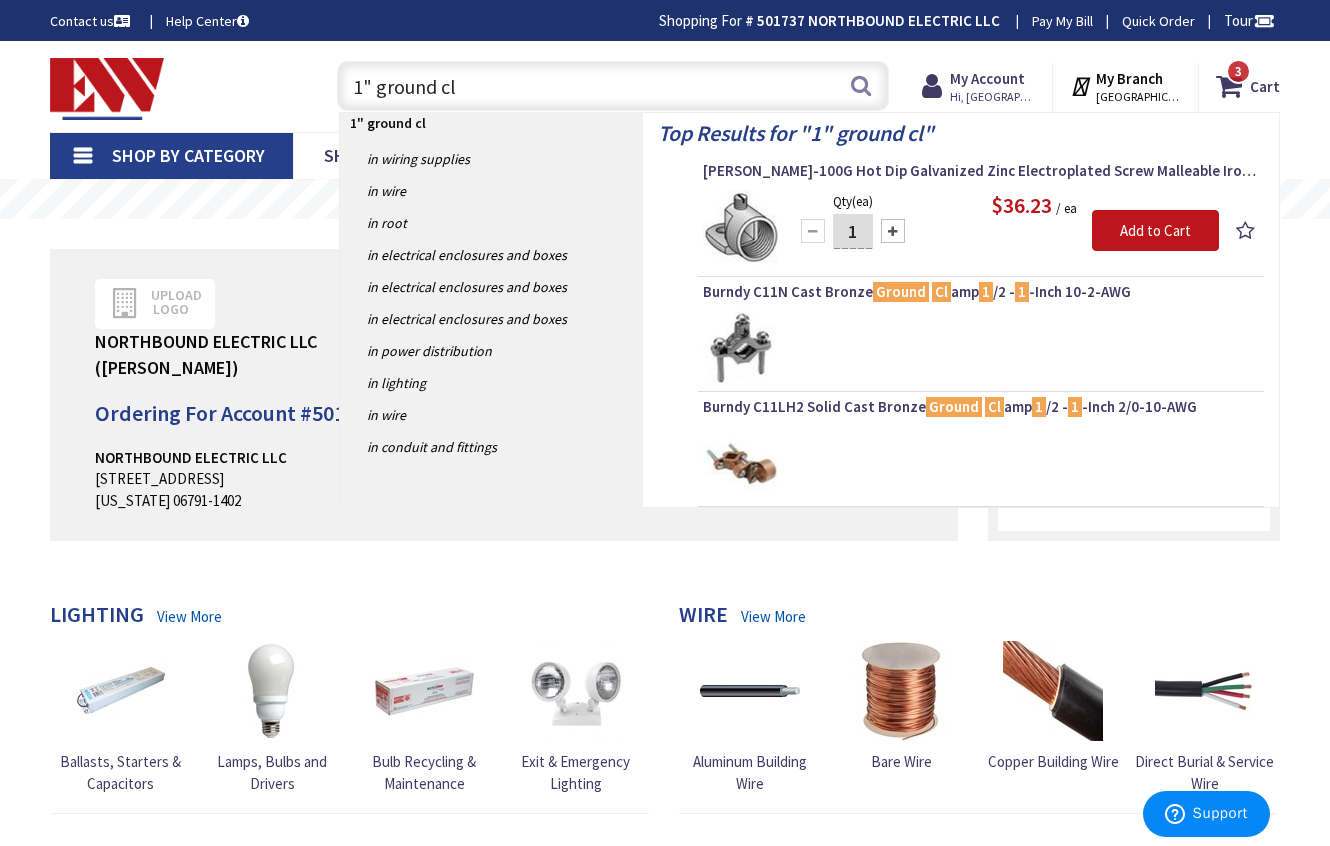 click at bounding box center (740, 227) 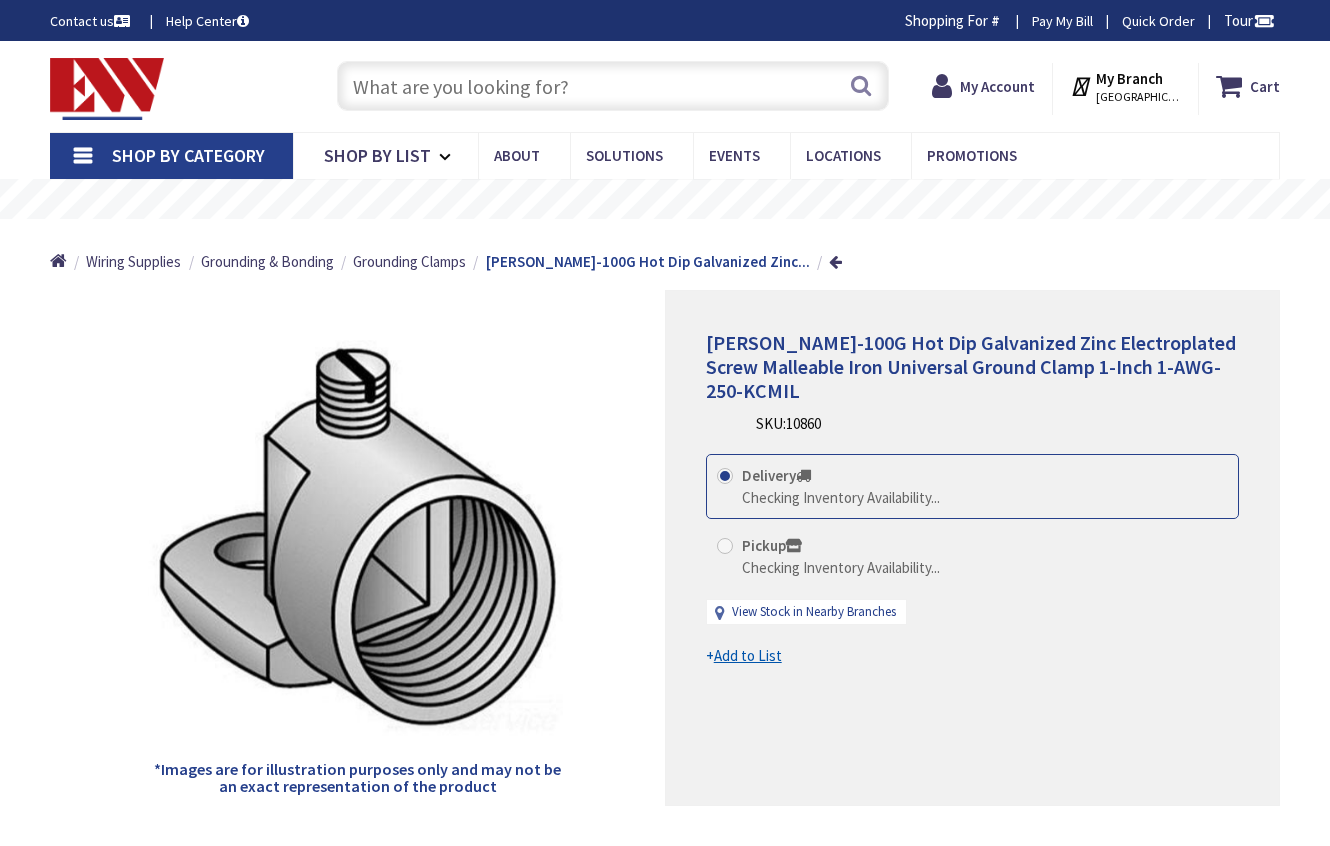 scroll, scrollTop: 0, scrollLeft: 0, axis: both 